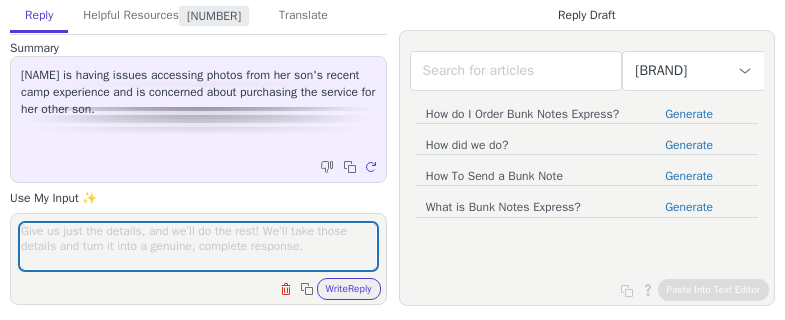 scroll, scrollTop: 0, scrollLeft: 0, axis: both 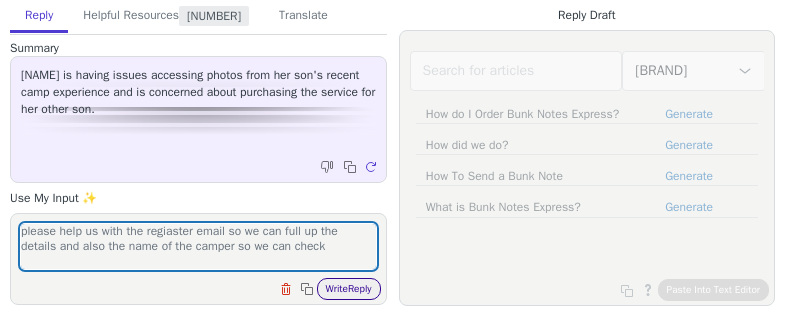 type on "please help us with the regiaster email so we can full up the details and also the name of the camper so we can check" 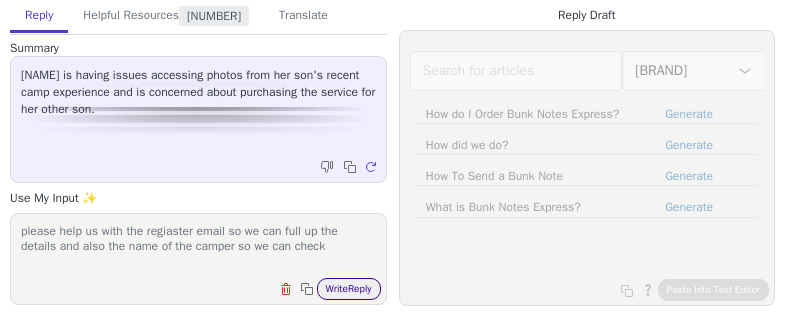 click on "Write  Reply" at bounding box center (349, 289) 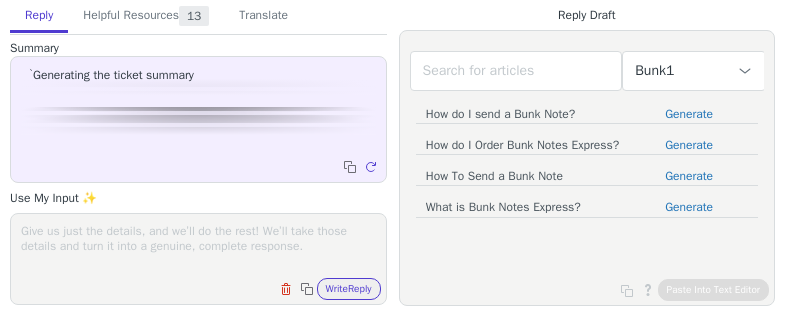 scroll, scrollTop: 0, scrollLeft: 0, axis: both 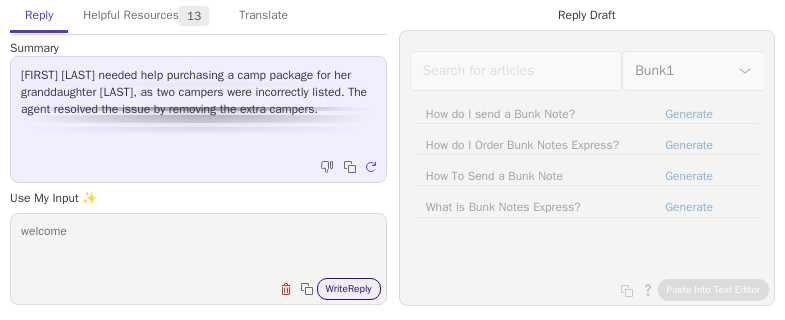 type on "welcome" 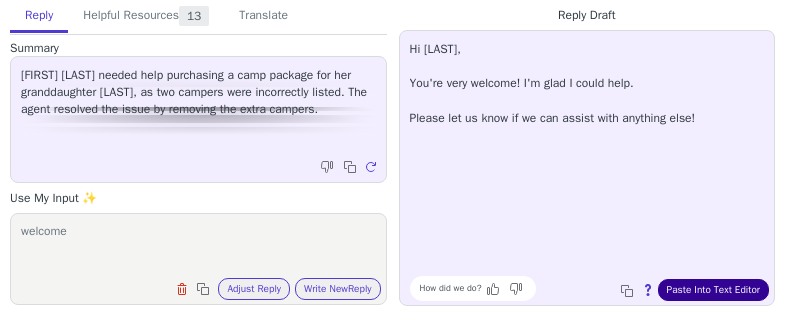 click on "Paste Into Text Editor" at bounding box center (713, 290) 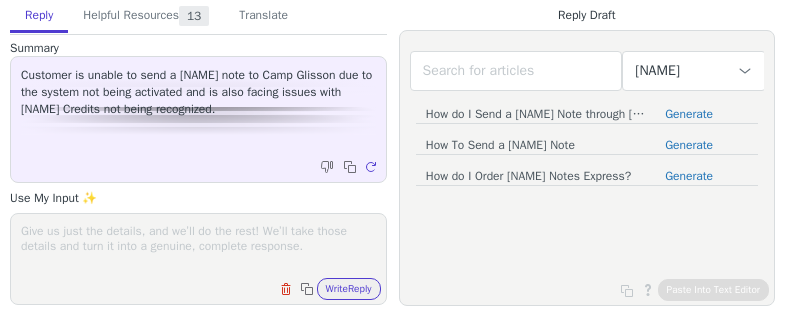 scroll, scrollTop: 0, scrollLeft: 0, axis: both 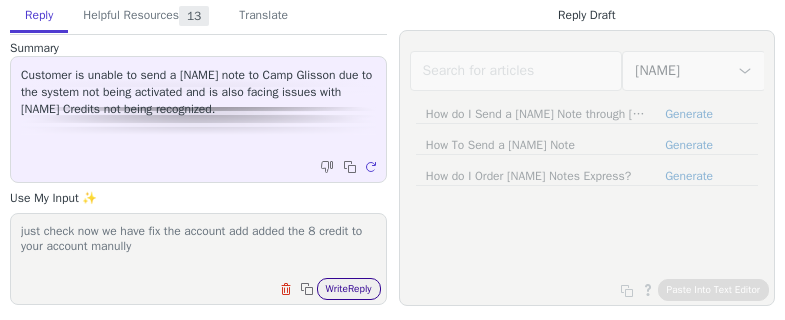 type on "just check now we have fix the account add added the 8 credit to your account manully" 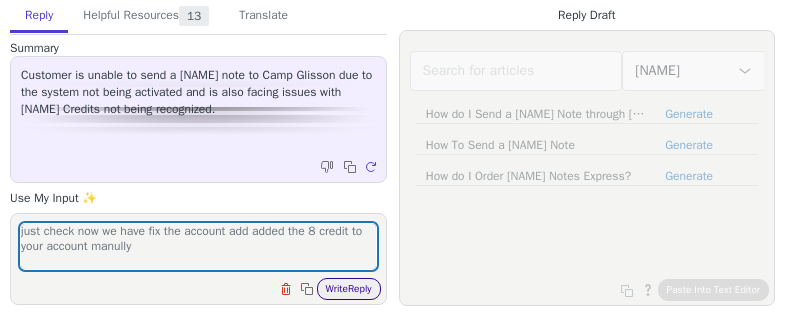 click on "Write Reply" at bounding box center (349, 289) 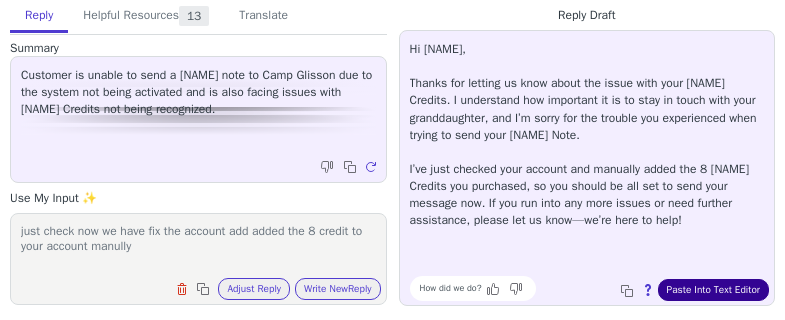 click on "Paste Into Text Editor" at bounding box center (713, 290) 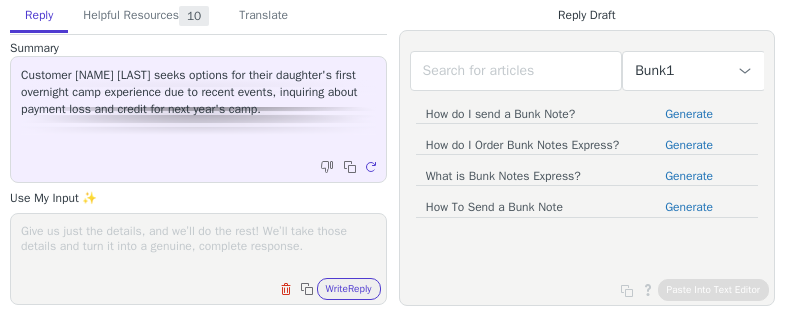 scroll, scrollTop: 0, scrollLeft: 0, axis: both 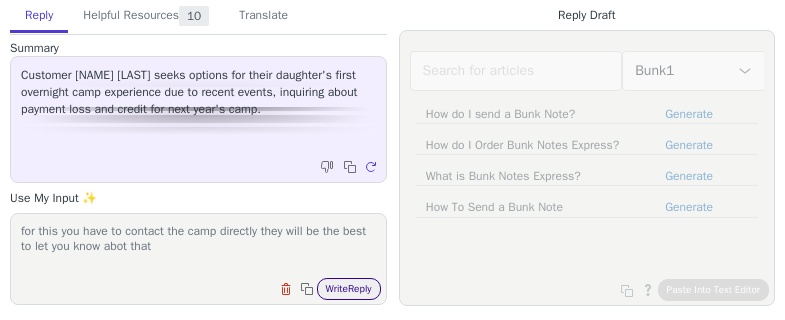 type on "for this you have to contact the camp directly they will be the best to let you know abot that" 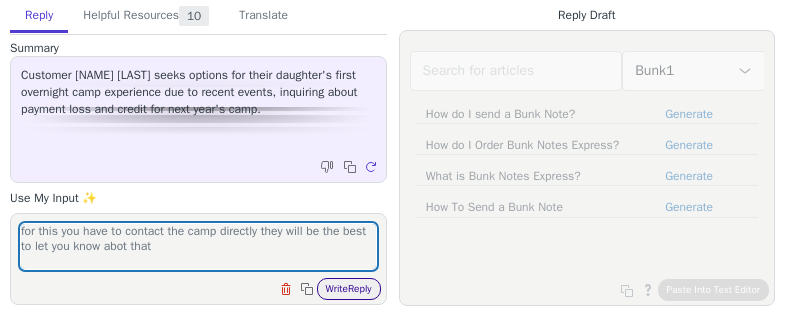 click on "Write  Reply" at bounding box center (349, 289) 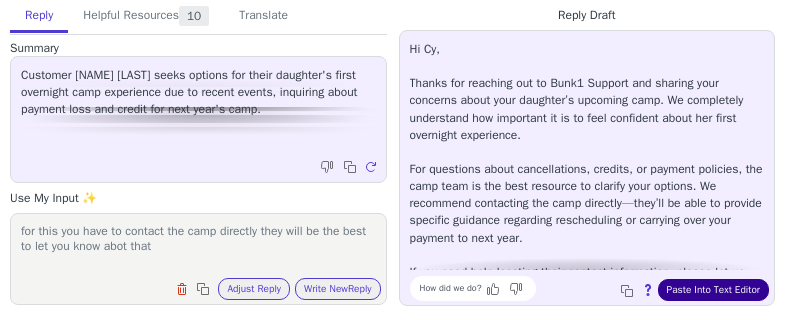click on "Paste Into Text Editor" at bounding box center (713, 290) 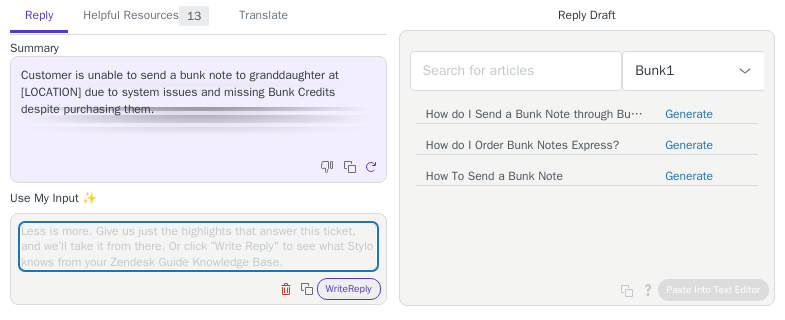 scroll, scrollTop: 0, scrollLeft: 0, axis: both 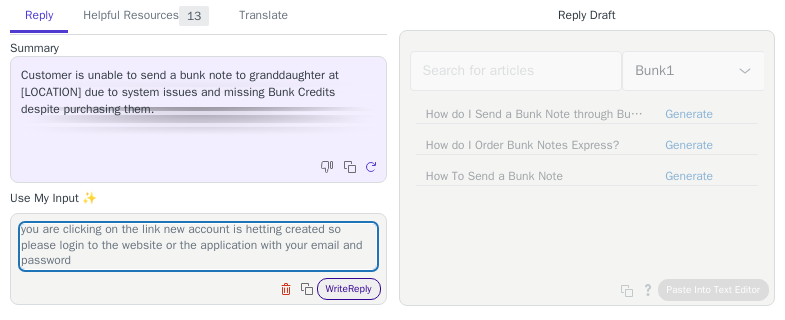 type on "it look like you are using the the invation link to login so each time you are clicking on the link new account is hetting created so please login to the website or the application with your email and password" 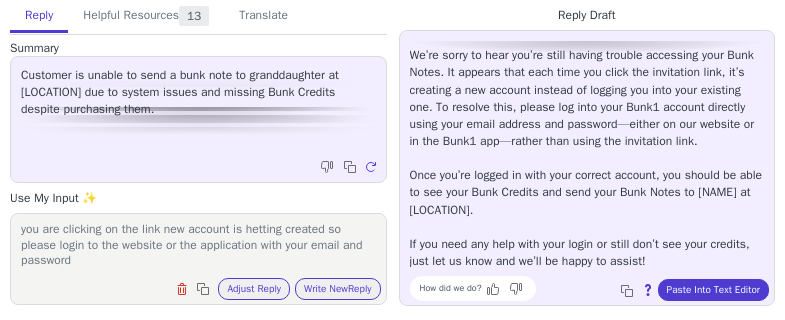 scroll, scrollTop: 45, scrollLeft: 0, axis: vertical 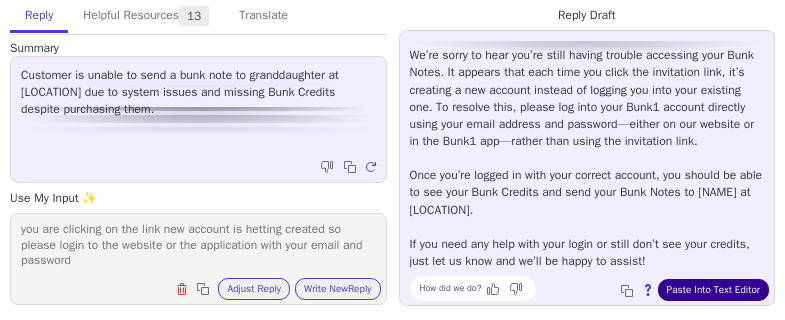 click on "Paste Into Text Editor" at bounding box center (713, 290) 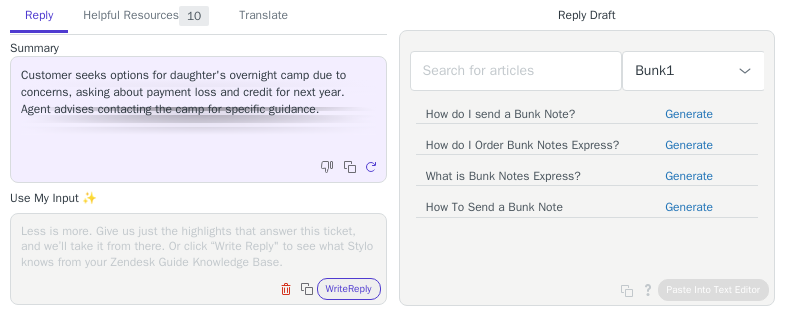 scroll, scrollTop: 0, scrollLeft: 0, axis: both 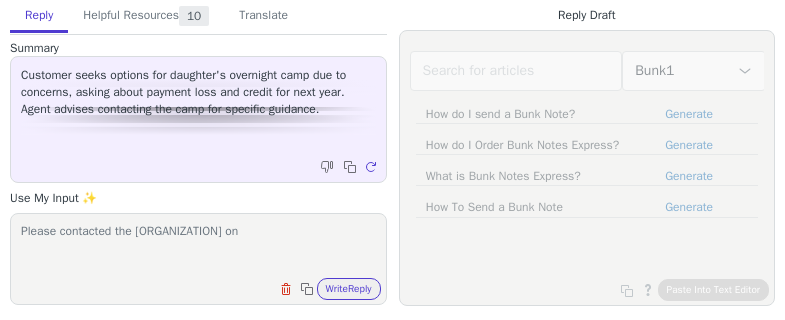 paste on "[PHONE]" 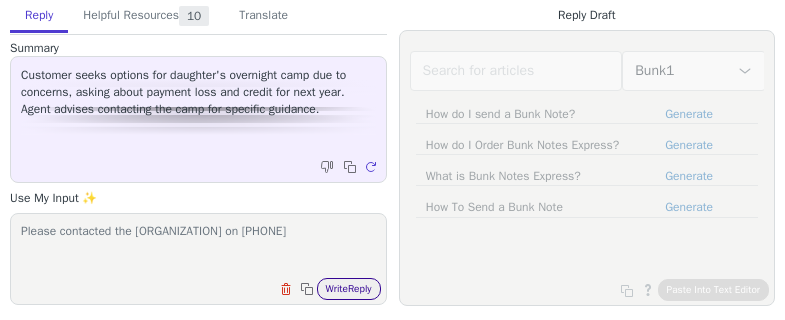 type on "Please contacted the [ORGANIZATION] on [PHONE]" 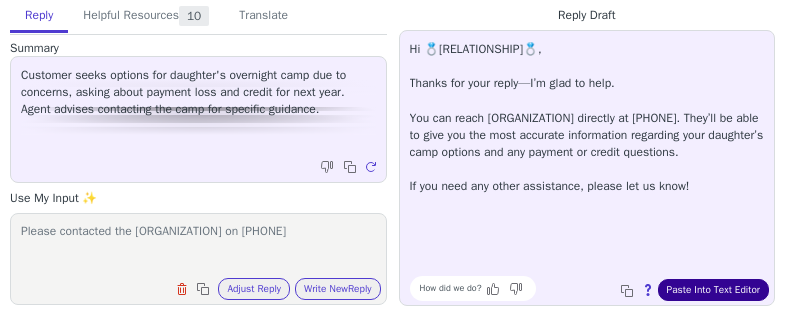 click on "Paste Into Text Editor" at bounding box center [713, 290] 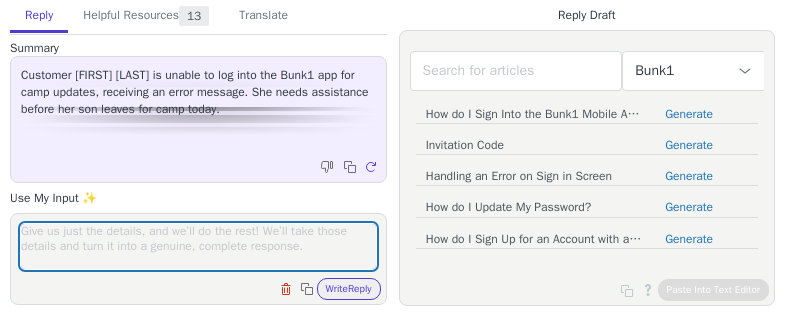 scroll, scrollTop: 0, scrollLeft: 0, axis: both 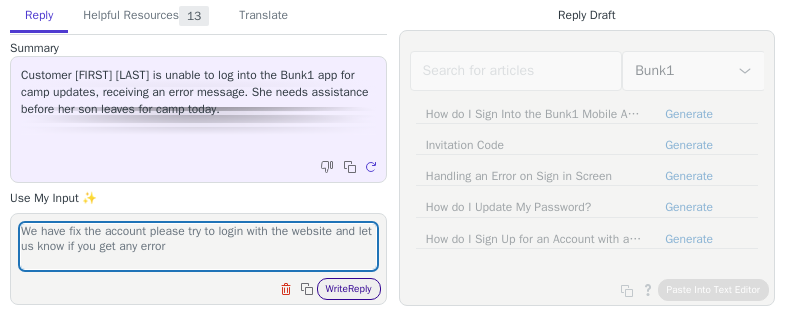 type on "We have fix the account please try to login with the website and let us know if you get any error" 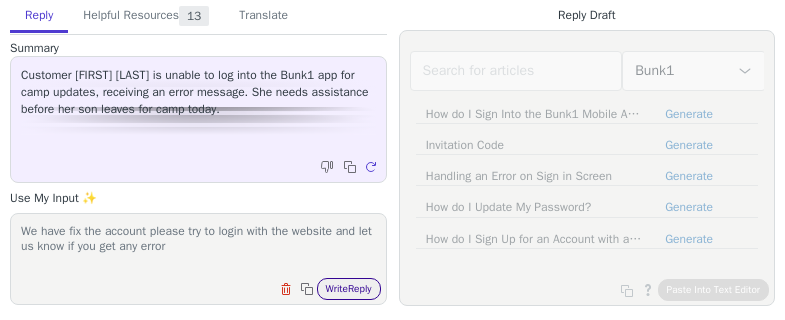 click on "Write  Reply" at bounding box center [349, 289] 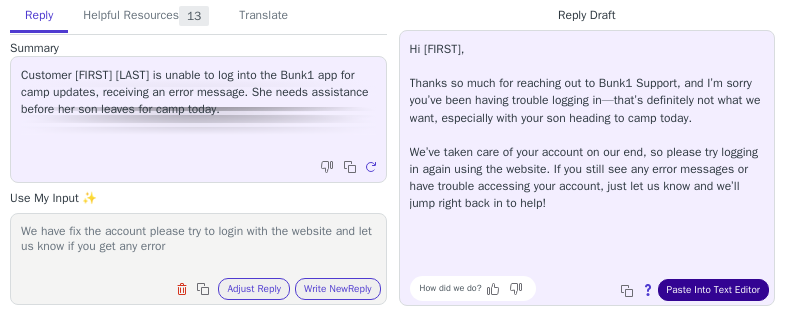 click on "Paste Into Text Editor" at bounding box center [713, 290] 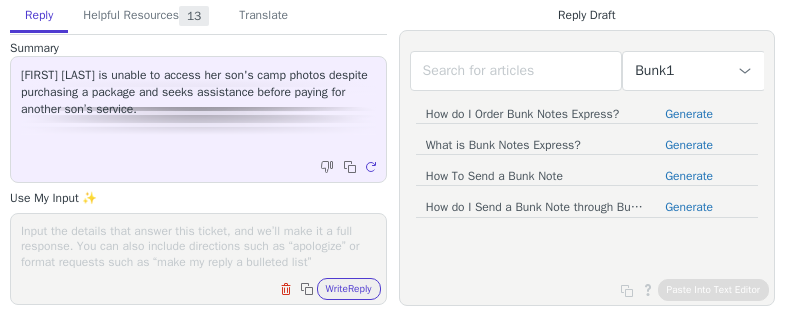 scroll, scrollTop: 0, scrollLeft: 0, axis: both 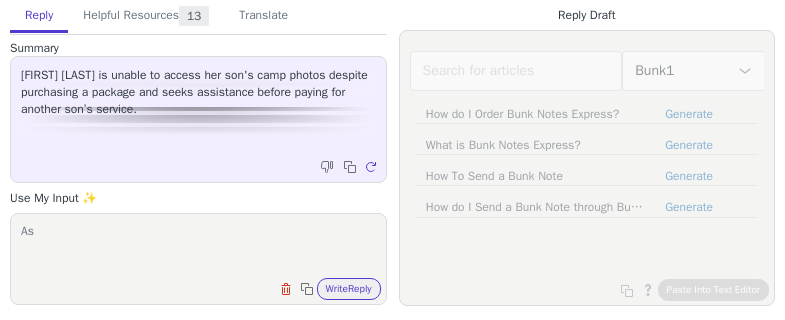 click on "As" at bounding box center (198, 246) 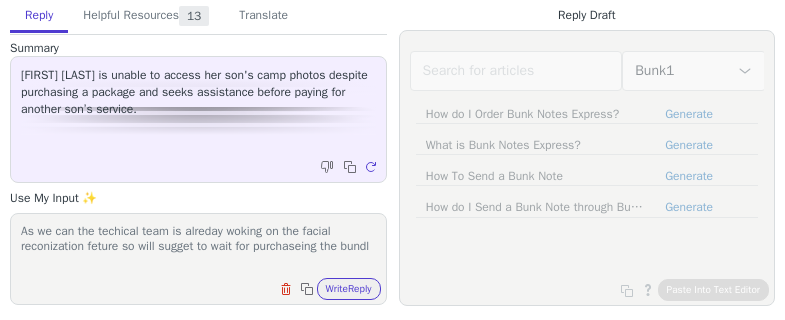 scroll, scrollTop: 1, scrollLeft: 0, axis: vertical 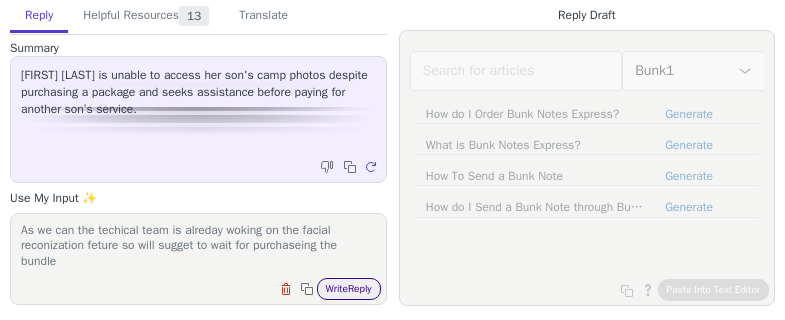 type on "As we can the techical team is alreday woking on the facial reconization feture so will sugget to wait for purchaseing the bundle" 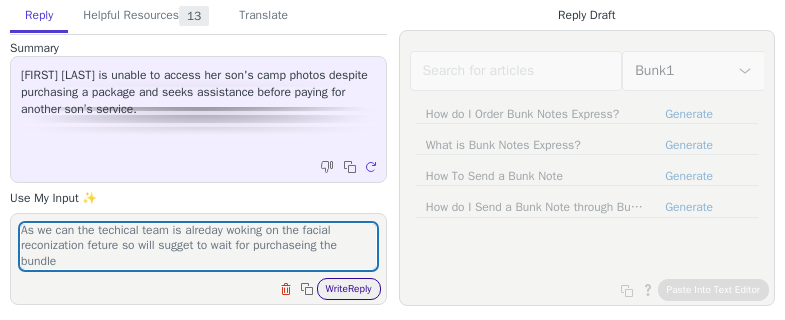 click on "Write  Reply" at bounding box center [349, 289] 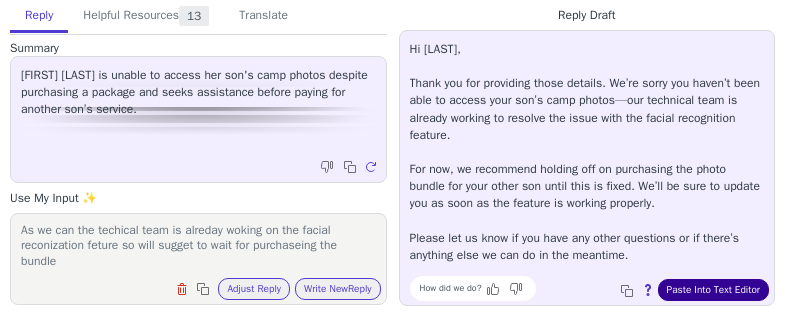 click on "Paste Into Text Editor" at bounding box center (713, 290) 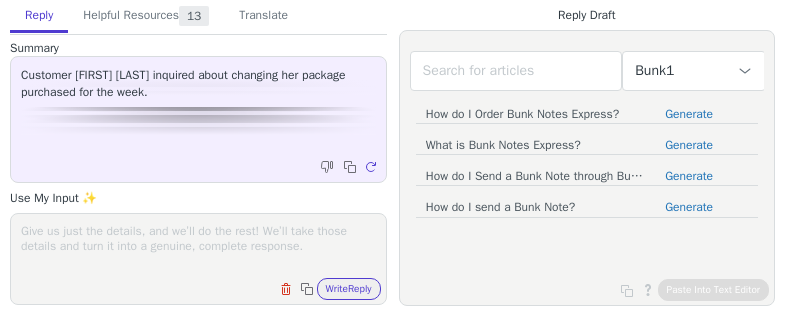 scroll, scrollTop: 0, scrollLeft: 0, axis: both 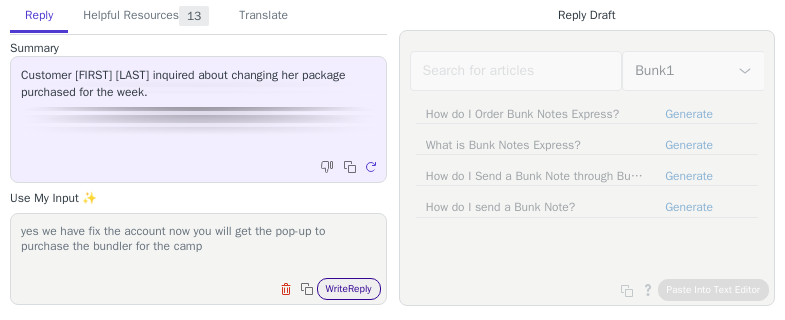 type on "yes we have fix the account now you will get the pop-up to purchase the bundler for the camp" 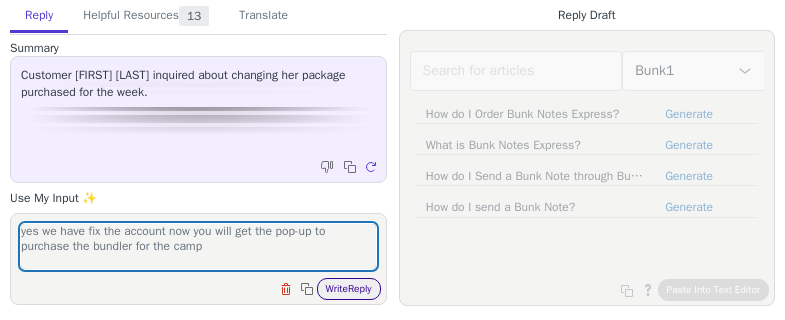 click on "Write  Reply" at bounding box center (349, 289) 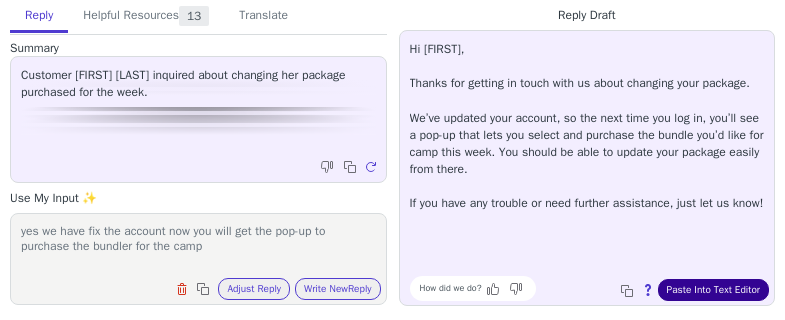 click on "Paste Into Text Editor" at bounding box center (713, 290) 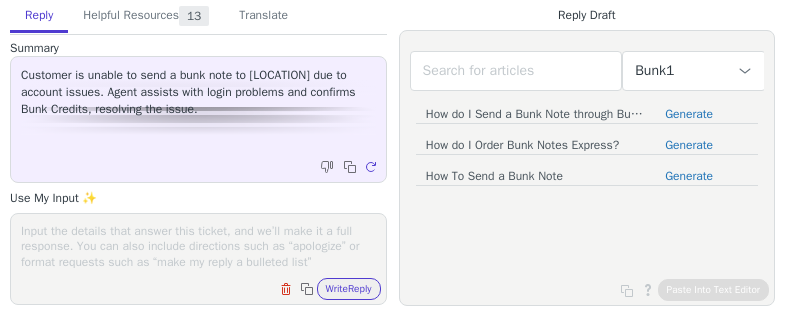 scroll, scrollTop: 0, scrollLeft: 0, axis: both 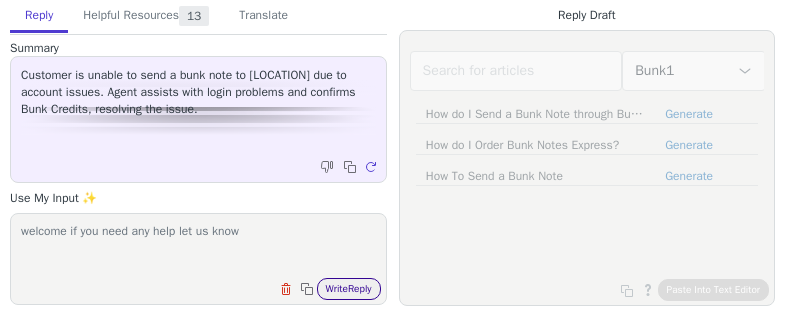click on "Write  Reply" at bounding box center [349, 289] 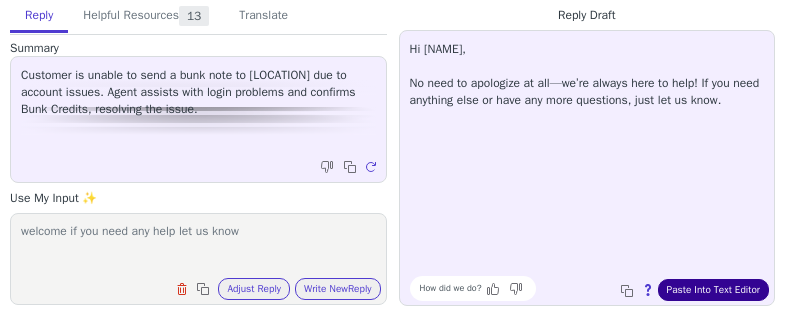 click on "Paste Into Text Editor" at bounding box center [713, 290] 